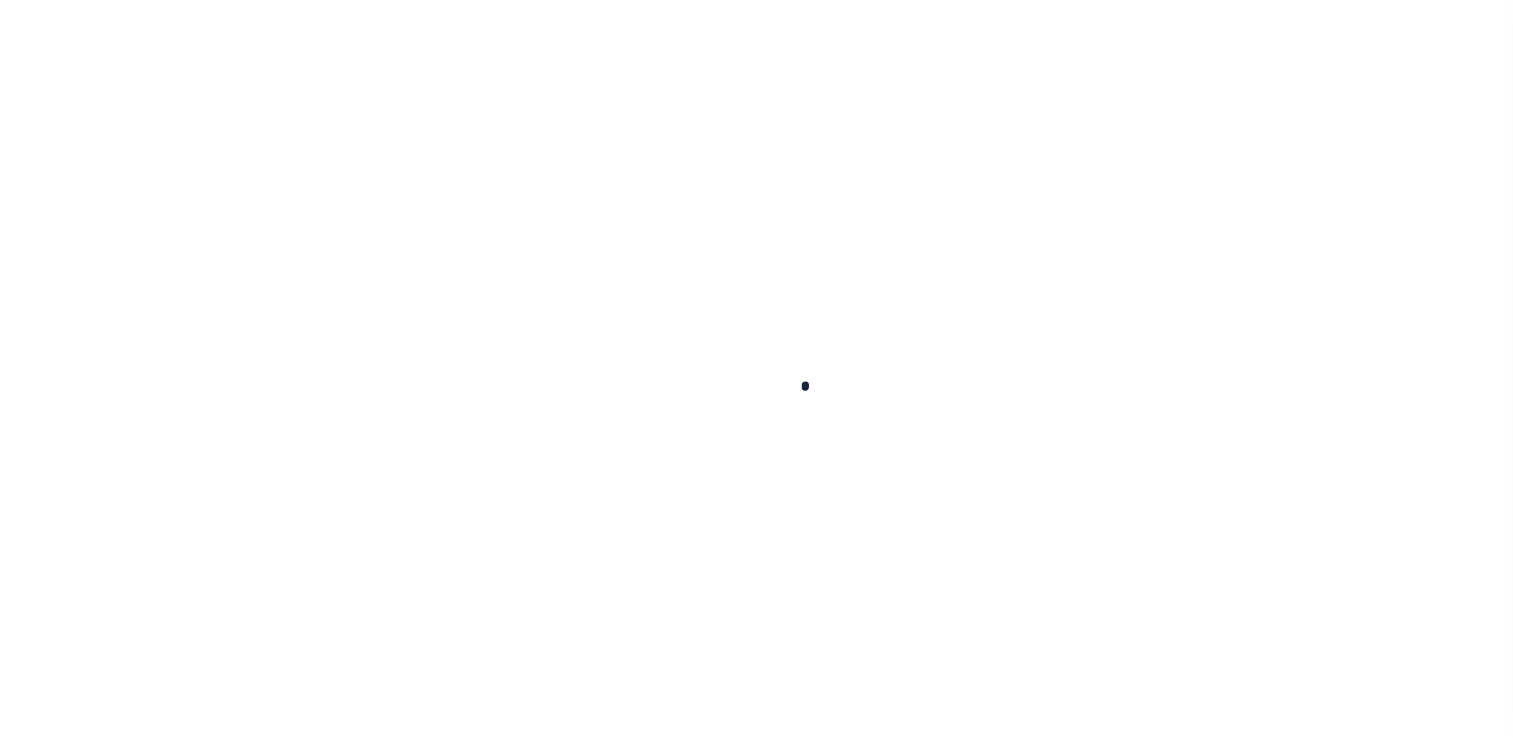 scroll, scrollTop: 0, scrollLeft: 0, axis: both 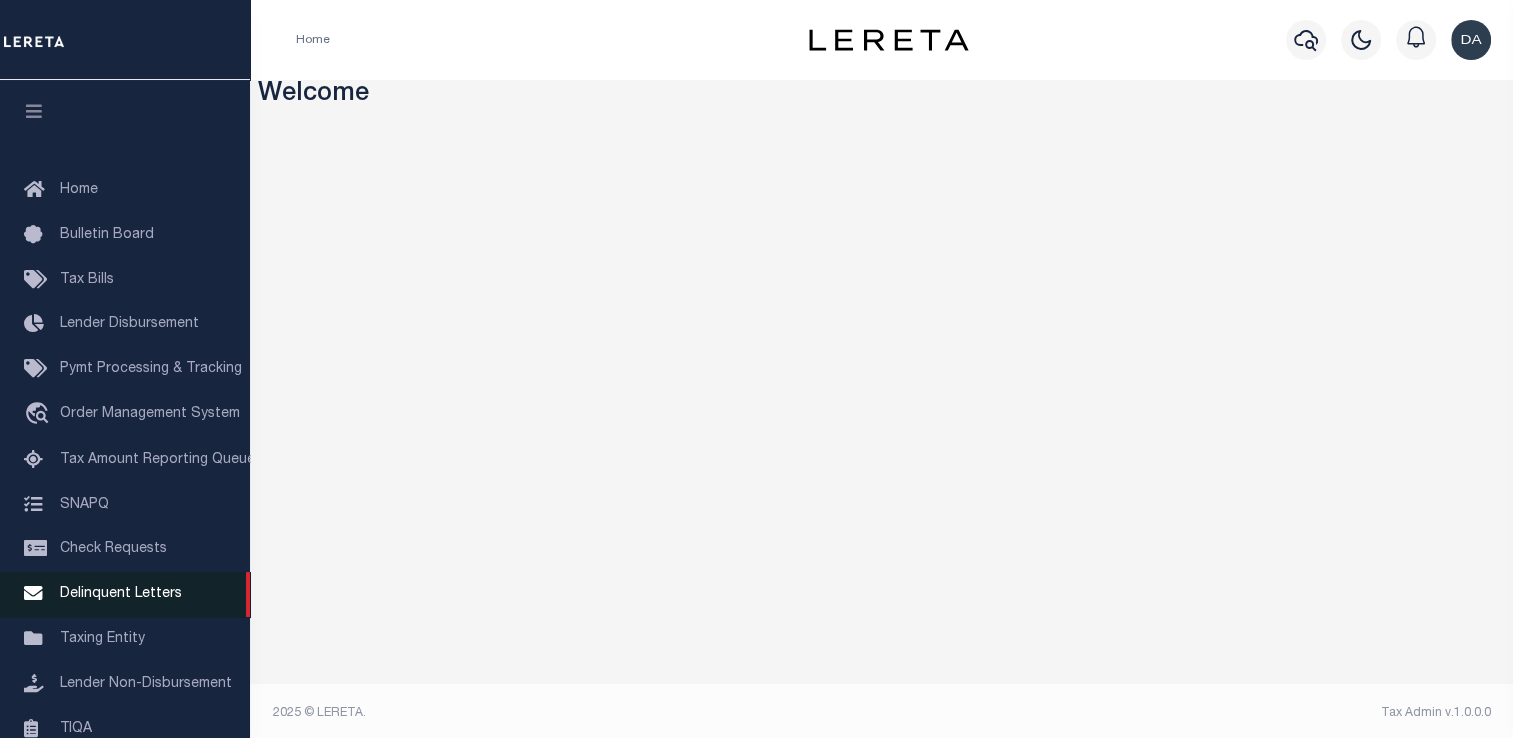 click on "Delinquent Letters" at bounding box center (121, 594) 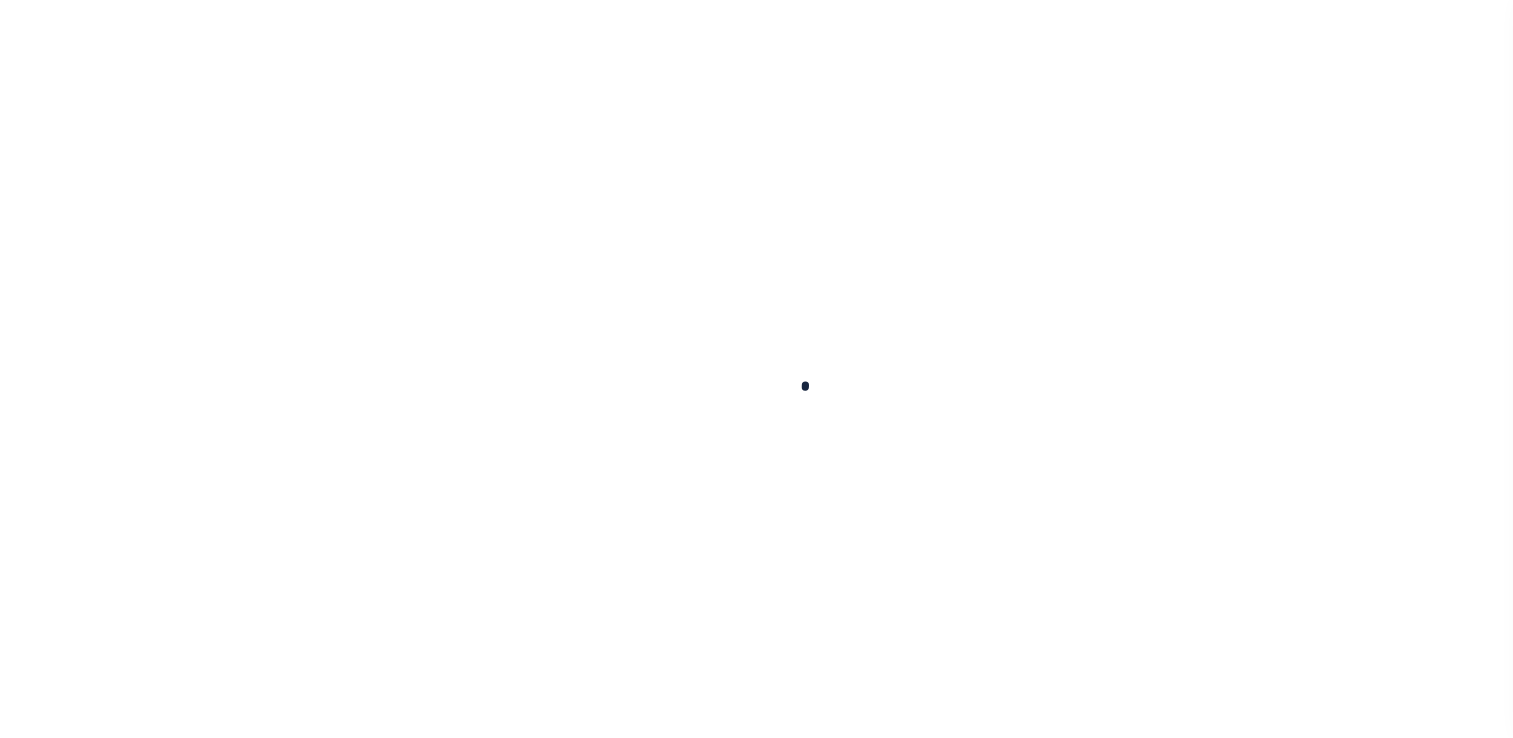 scroll, scrollTop: 0, scrollLeft: 0, axis: both 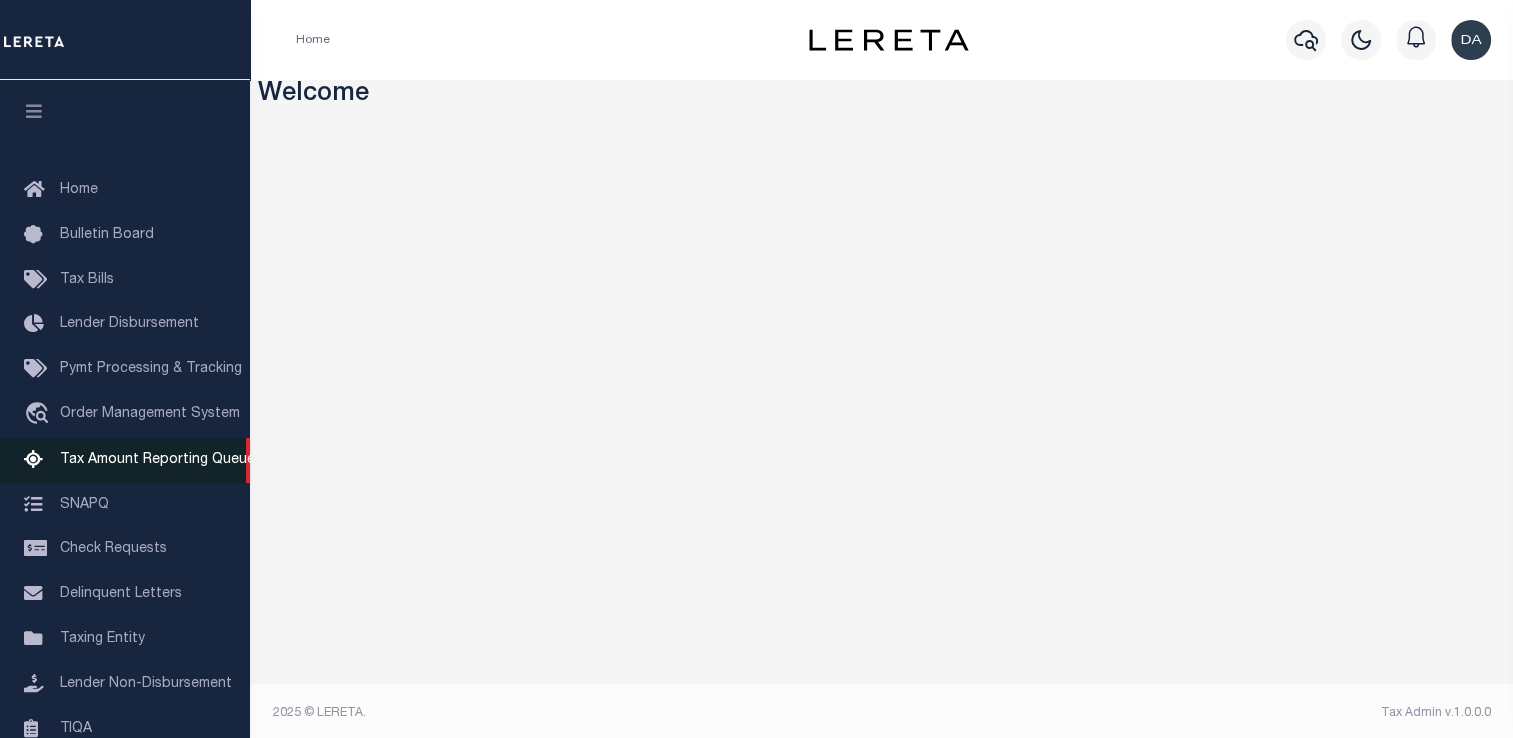 click on "Tax Amount Reporting Queue" at bounding box center (157, 460) 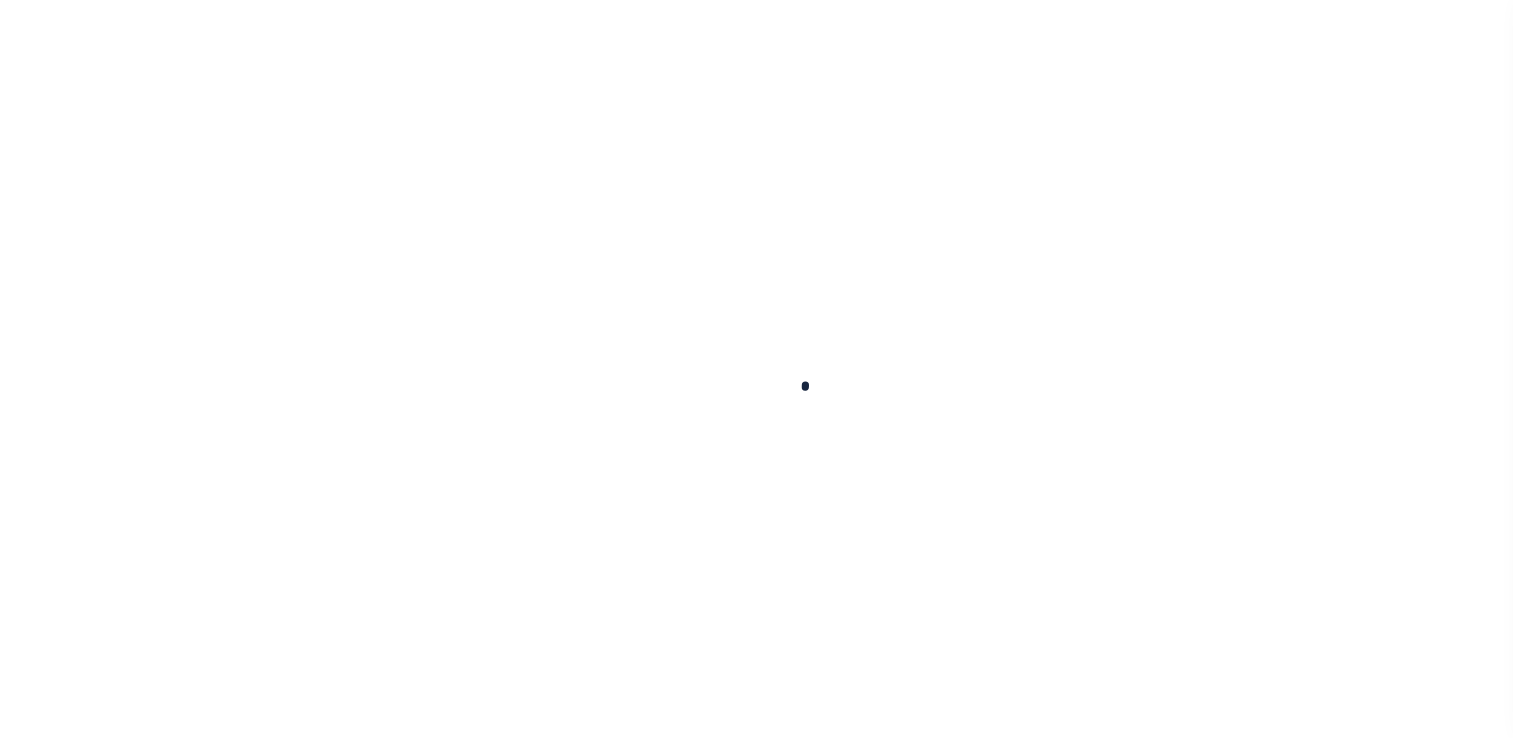 scroll, scrollTop: 0, scrollLeft: 0, axis: both 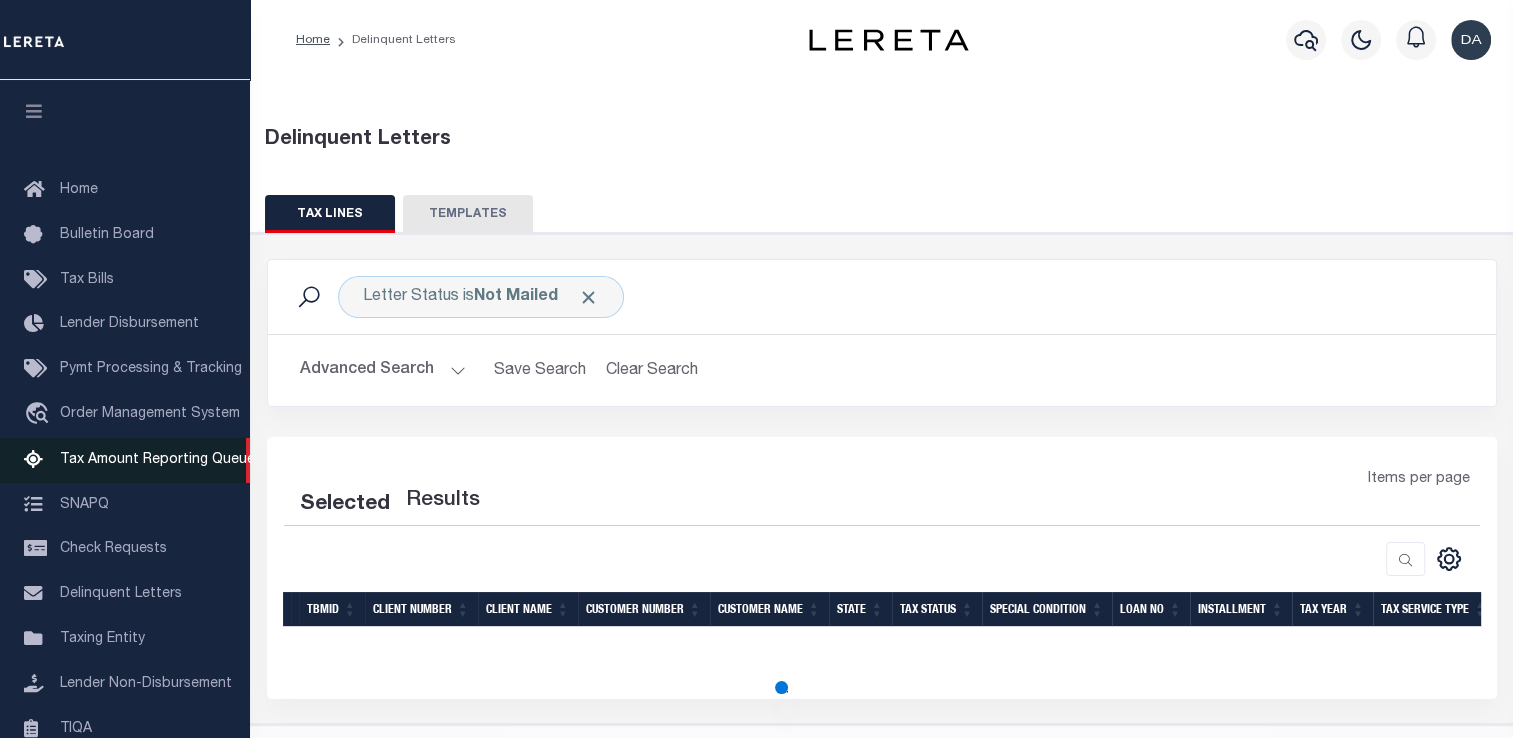 click on "Tax Amount Reporting Queue" at bounding box center (125, 460) 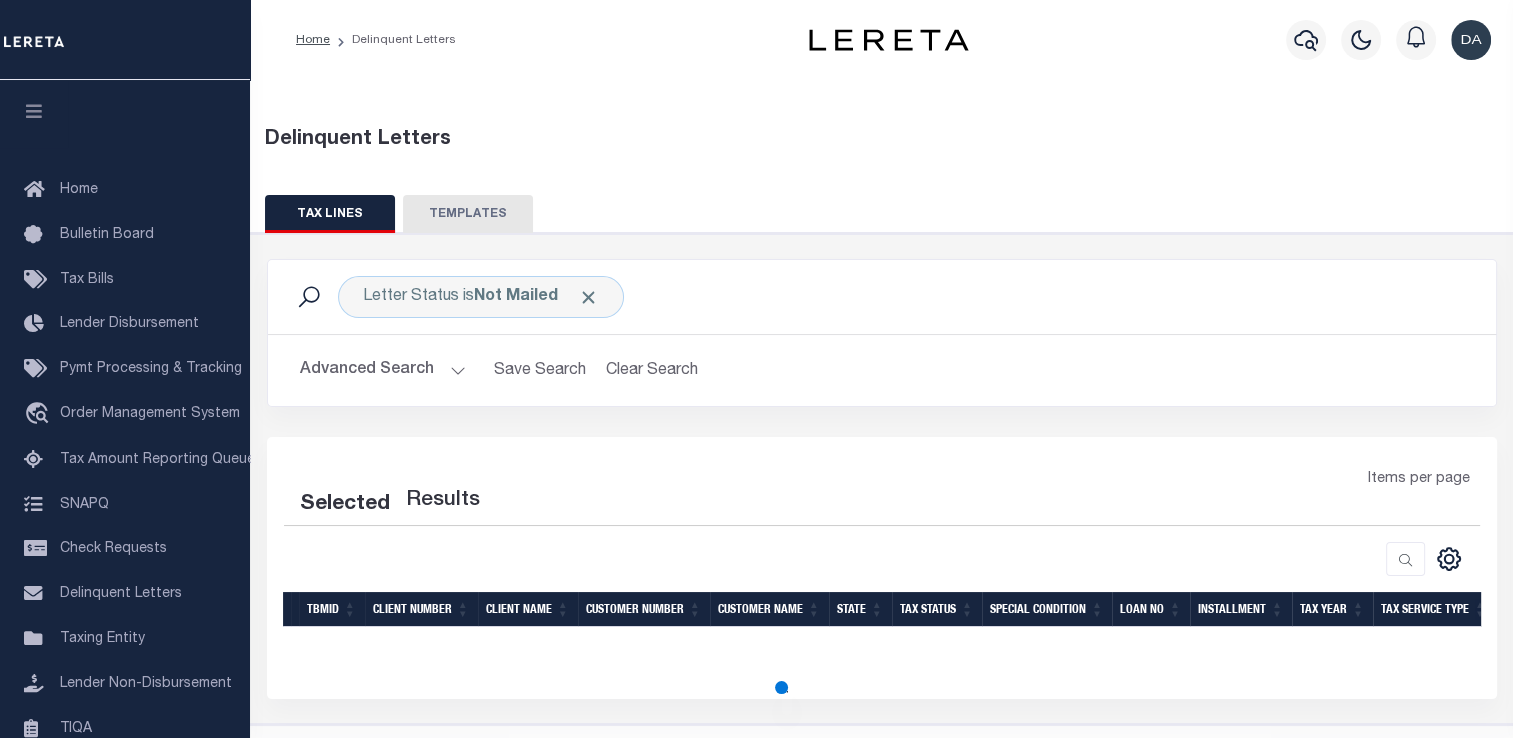 scroll, scrollTop: 44, scrollLeft: 0, axis: vertical 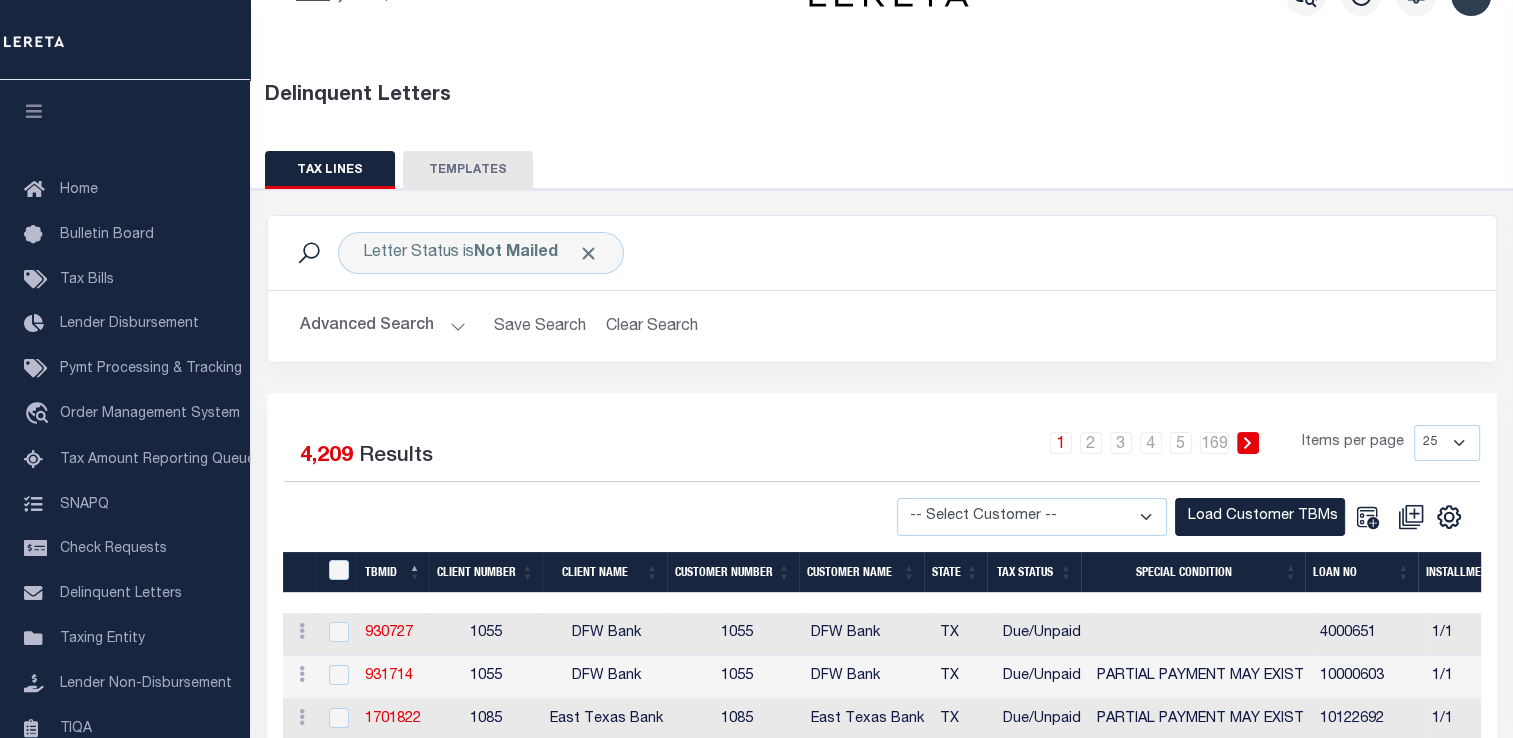 click at bounding box center [583, 517] 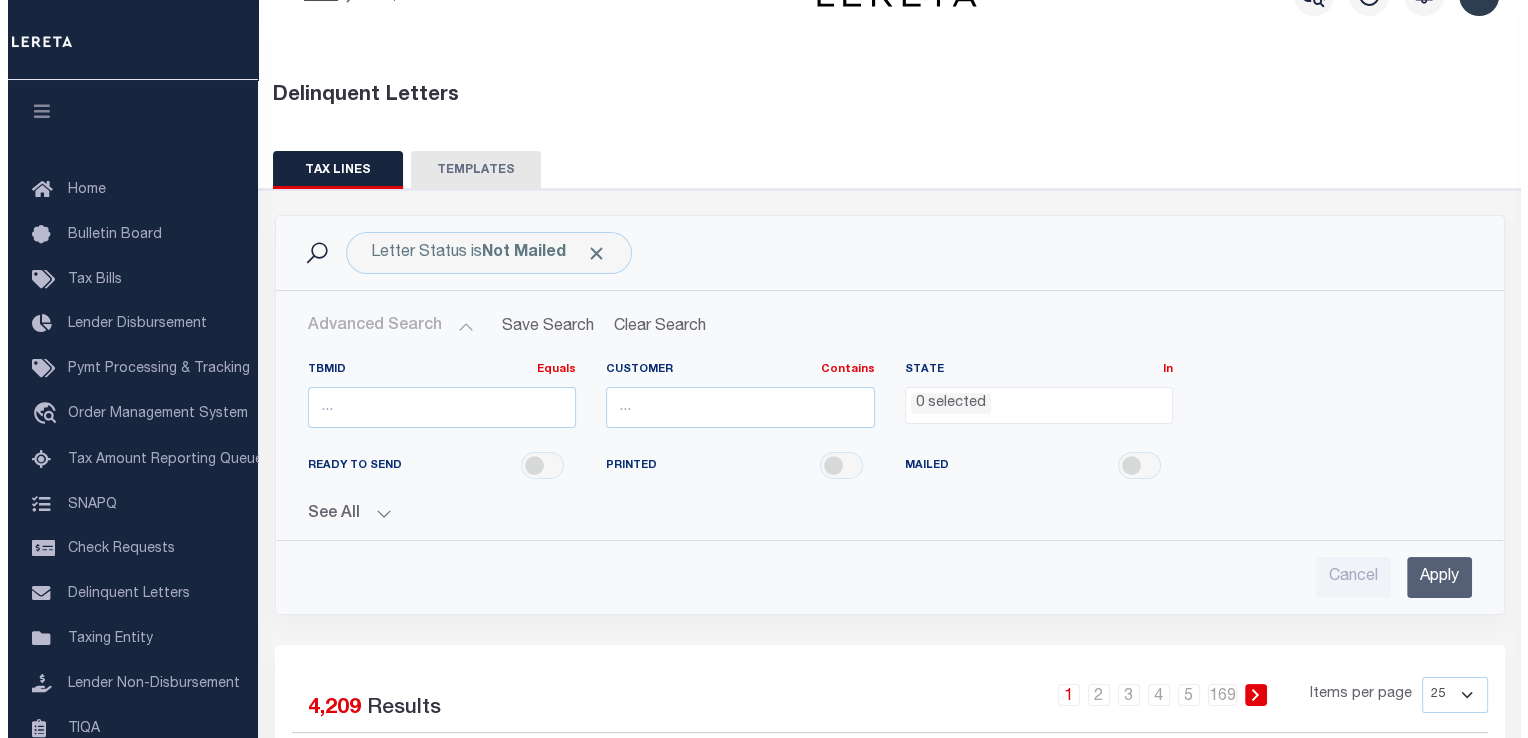 scroll, scrollTop: 444, scrollLeft: 0, axis: vertical 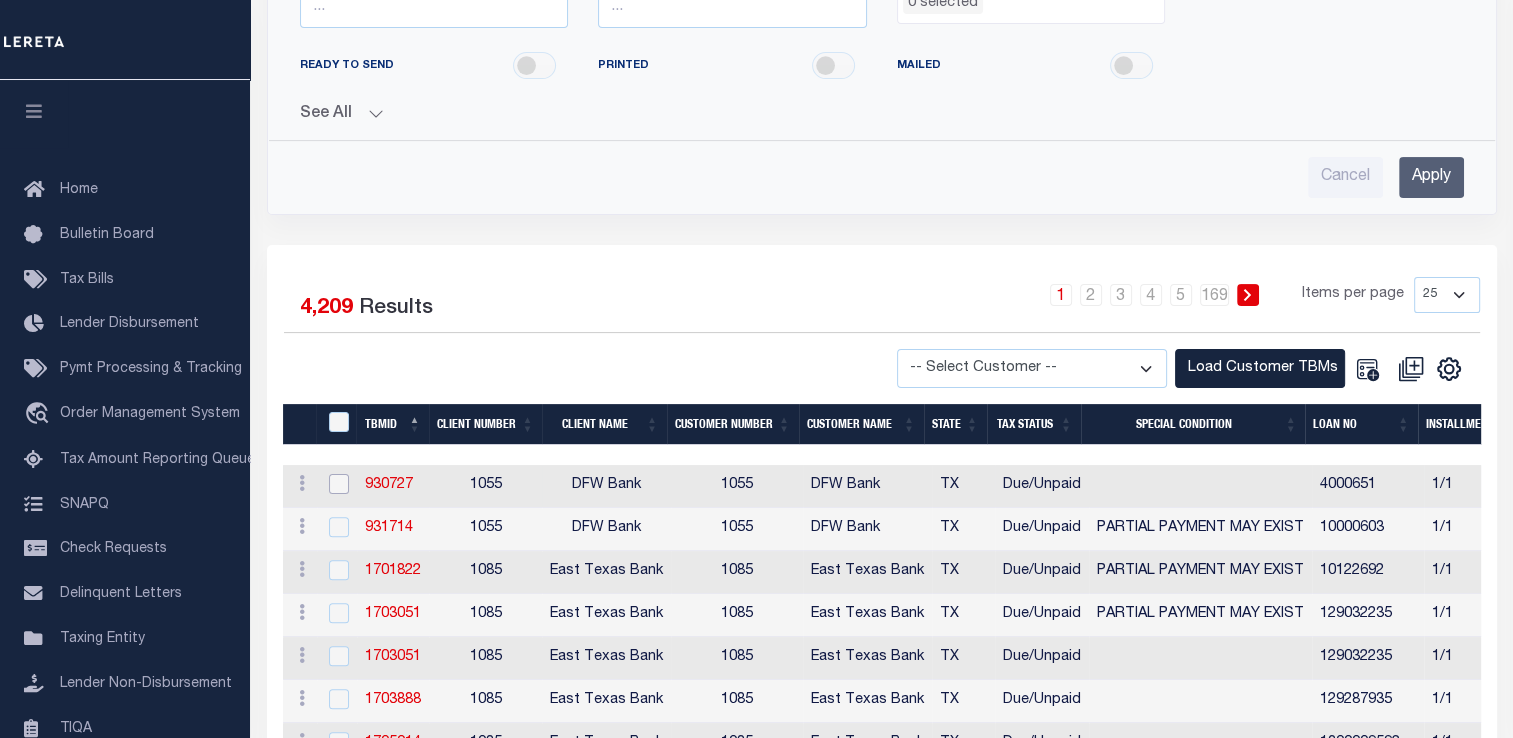 click at bounding box center (339, 484) 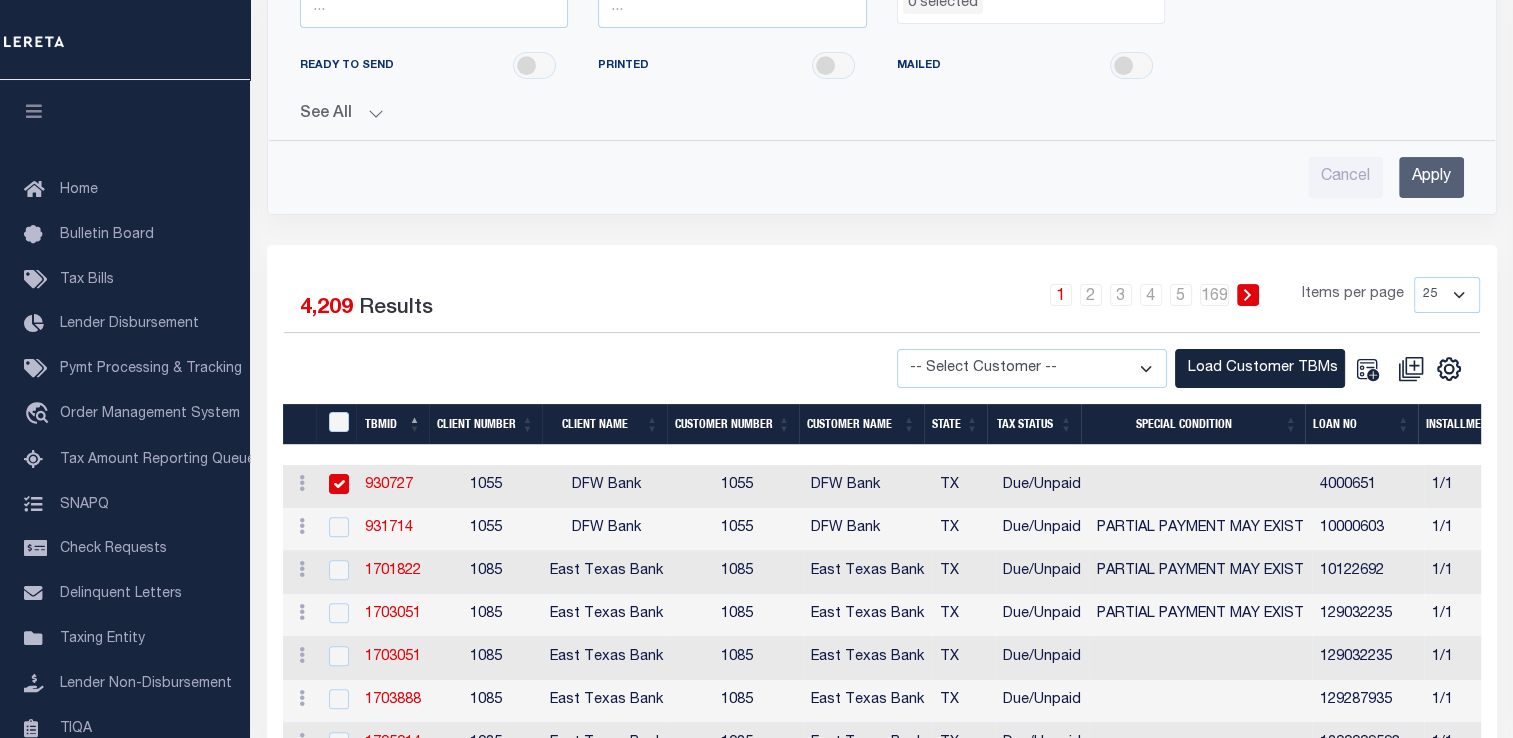 checkbox on "true" 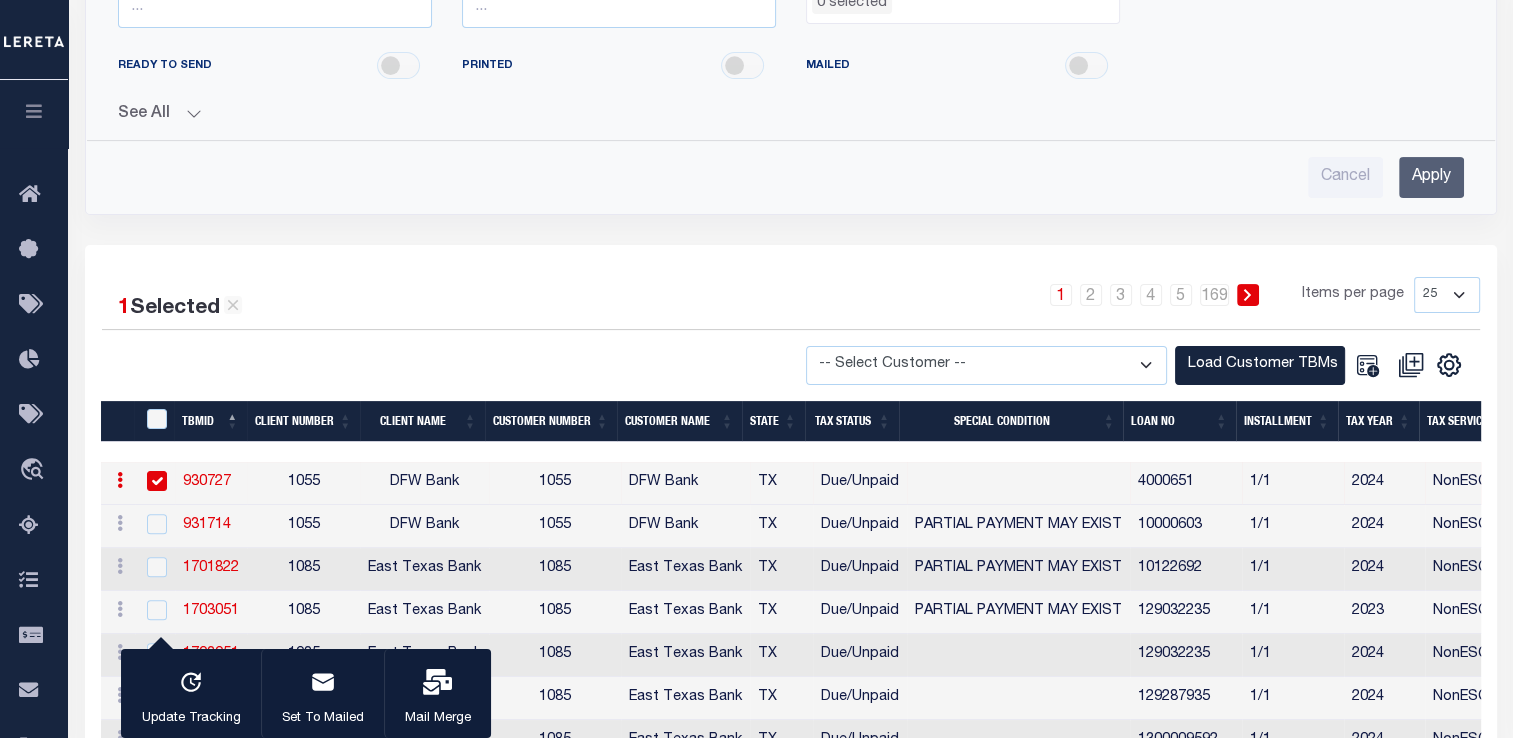 drag, startPoint x: 428, startPoint y: 687, endPoint x: 446, endPoint y: 681, distance: 18.973665 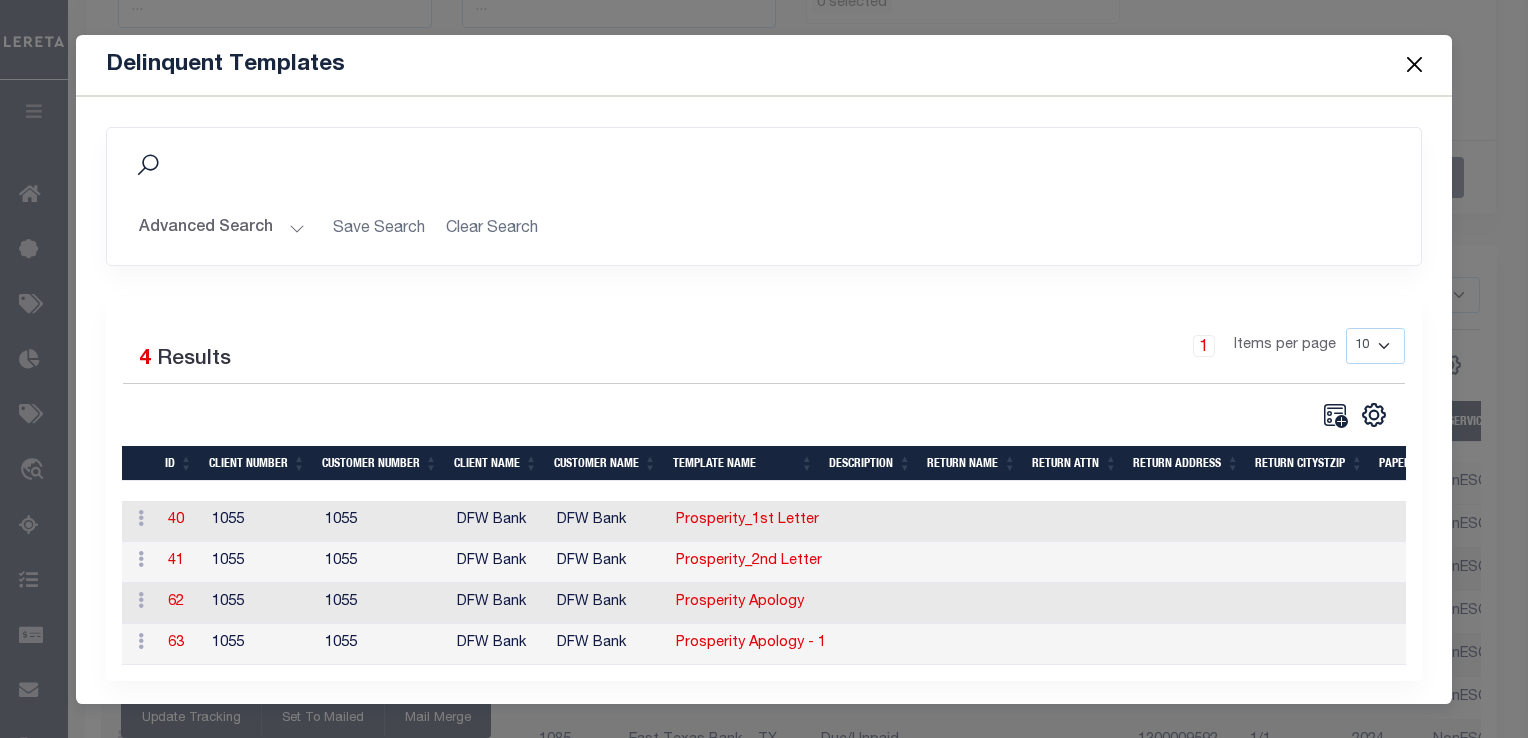 click on "Delinquent Templates" at bounding box center [763, 65] 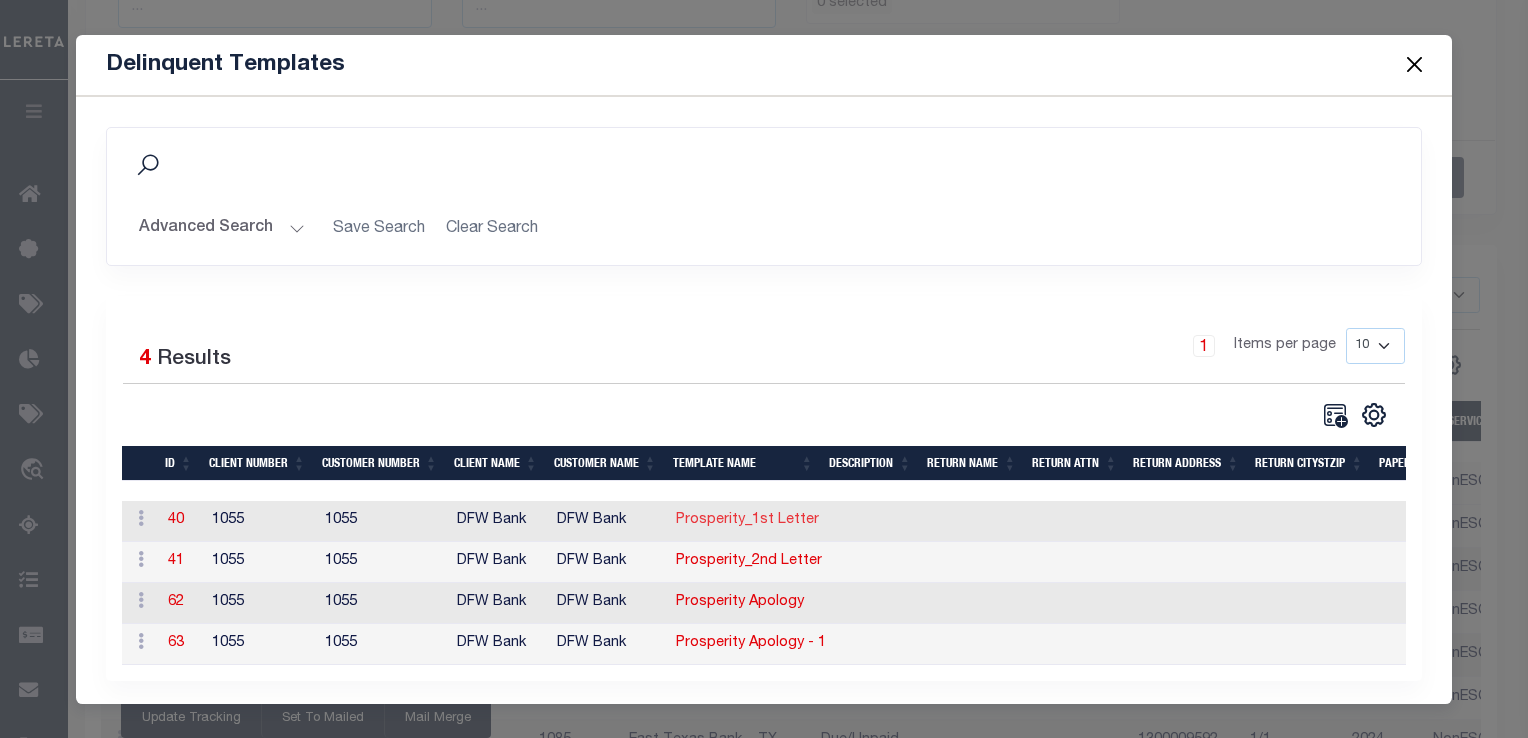 click on "Prosperity_1st Letter" at bounding box center (747, 520) 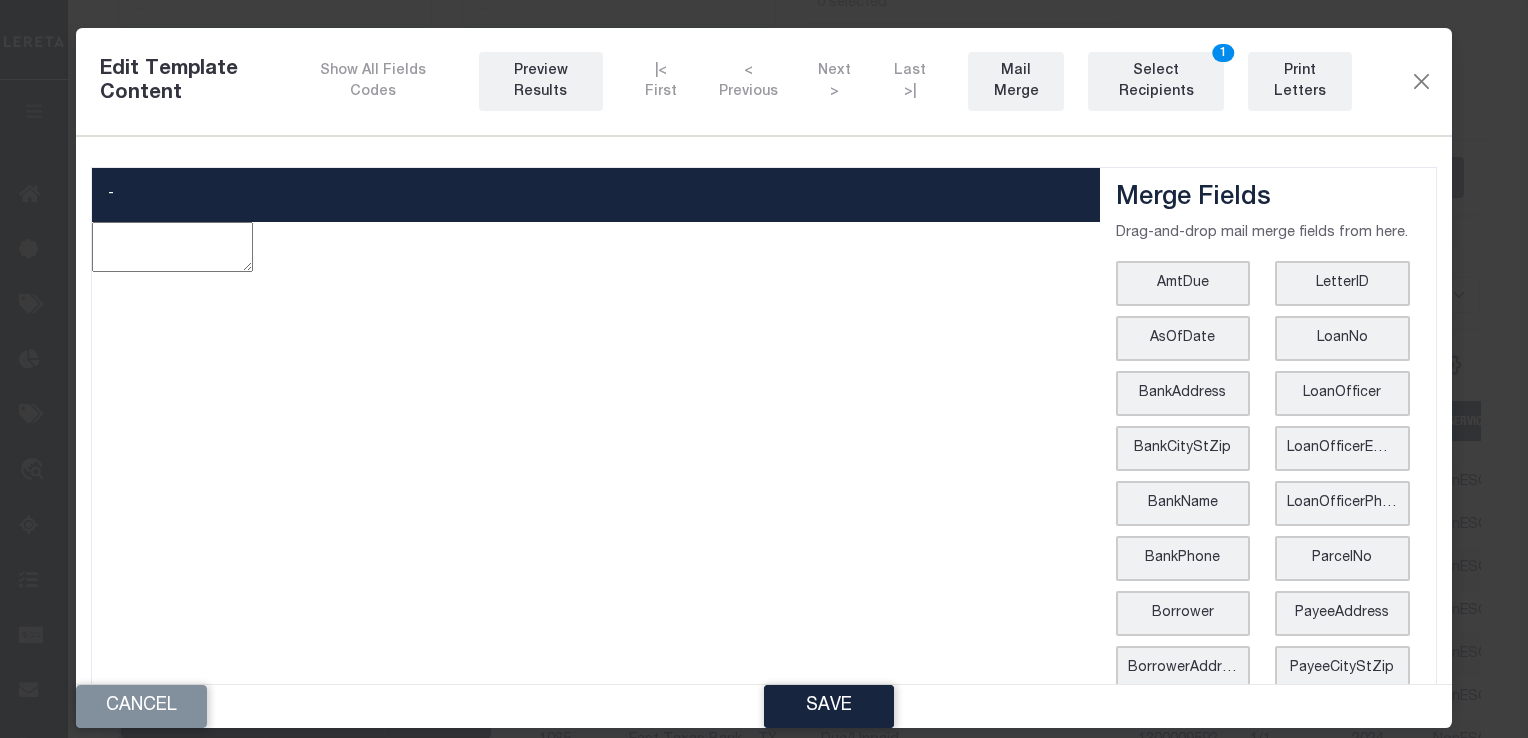 type on "<p style="text-align: center;"><img style="float: left;" src="data:image/png;base64,iVBORw0KGgoAAAANSUhEUgAAA7AAAACxCAMAAADK16HIAAAAAXNSR0IArs4c6QAAAARnQU1BAACxjwv8YQUAAAMAUExURf///wAAAPf37+/v7xkZGa2trTE6OggIAGtra0I6Qr29vUpKShAICObm3s7W1iEZISEpKdbW3oR7hFJSWjExKbWttealveZCveZzveYQvebelObeQozvnObeaxkQWoyUlHNza1pjWs7Fxeal7+ZC7+/eveZz7+YQ760QMYy9zmsQYxkxWhm1axm1KRm1Shm1CHN7e5ycpa0x3kox3nsx3msxMWshCISM74Ra70IhCISMxYRaxYRalJQhCISMhK0QYxCEY4zvzhmEEBBaYxlaEBkQjFKM71KMrRmM7xmMrRnmaxnmKa21a621KUq1a0q1KVJa71JarRla7xlarXu1a3u1Ka0xMYy971K97+ZrEFK9reYpEOatEBm97xm9rVKMzlKMjBmMzhmMjBnmShnmCK21Sq21CEq1Skq1CFJazlJajBlazhlajHu1Snu1CFK9zuZKEFK9jOYIEOaMEBm9zhm9jJyUlNbeEHu9nGsxY7WM762EOrVa73uEOq1aOntaOrWMxa2EELVaxXuEEK1aEHtaEJSEY0qEEJRaY0paEEoQjK0QjHsQjEIZWrUhCK3ma0rma0rmKa3mKa1zlHvma3vmKa3mSkrmSkrmCK3mCK1SlHvmSnvmCFLv760xY+ZrlFKEY+ZrQlLvrTGEY+YpQuYplOatQhnv7xnvrYzv7+atlBmEMTFaYxlaMeZra+Ypa+ataxkQrRkQ77XmzrXOnBkxjFLvzuZKlOZKQlLvjOYIQuYIlOaMQhnvzhnvjOaMlOZKa+YIa+aMaxkQzvfeEJy9nLWEY0qEMbVaY0paMUoQra0QrXsQra0Q70oQ73sQ73sQMUoxjK0xj..." 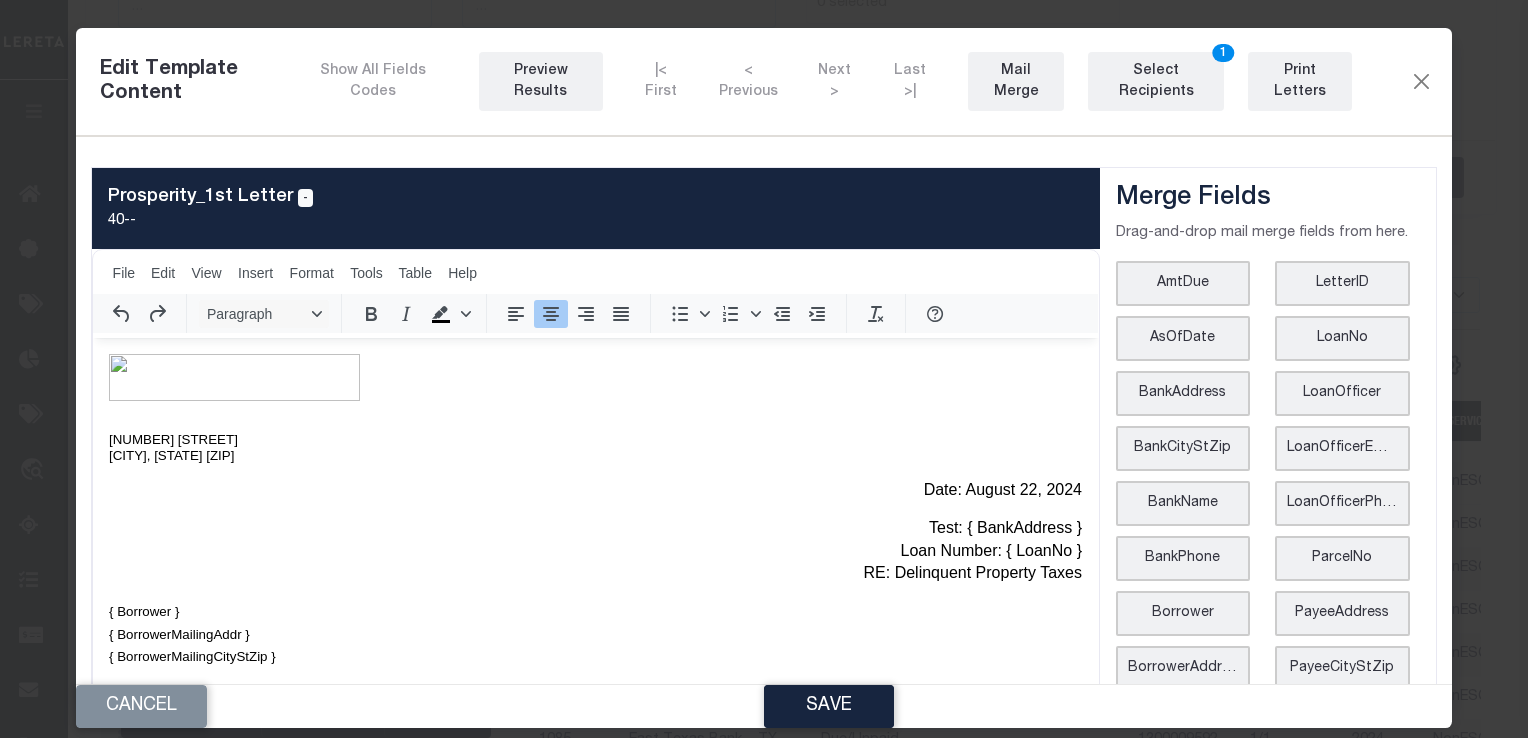 scroll, scrollTop: 0, scrollLeft: 0, axis: both 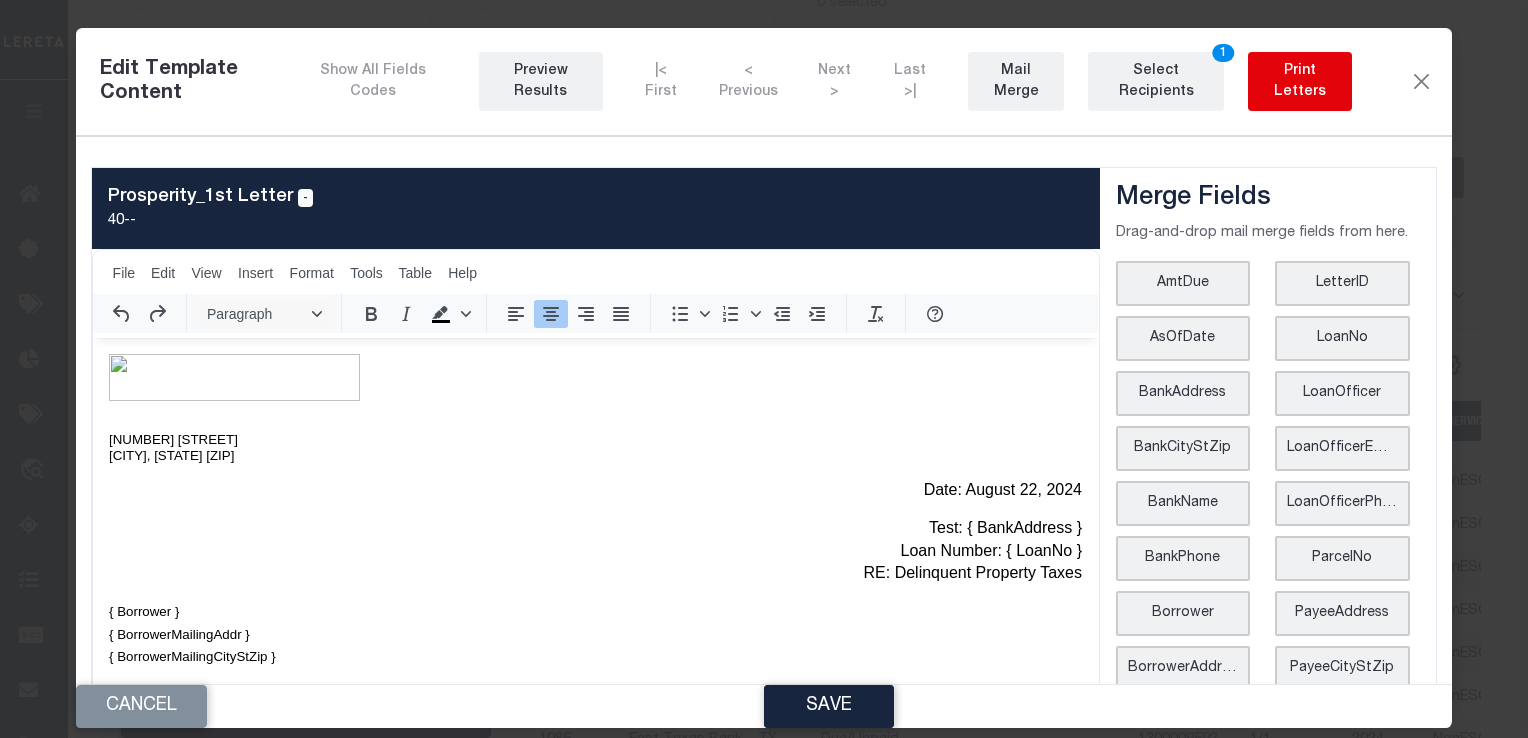 click on "Print Letters" at bounding box center (1300, 82) 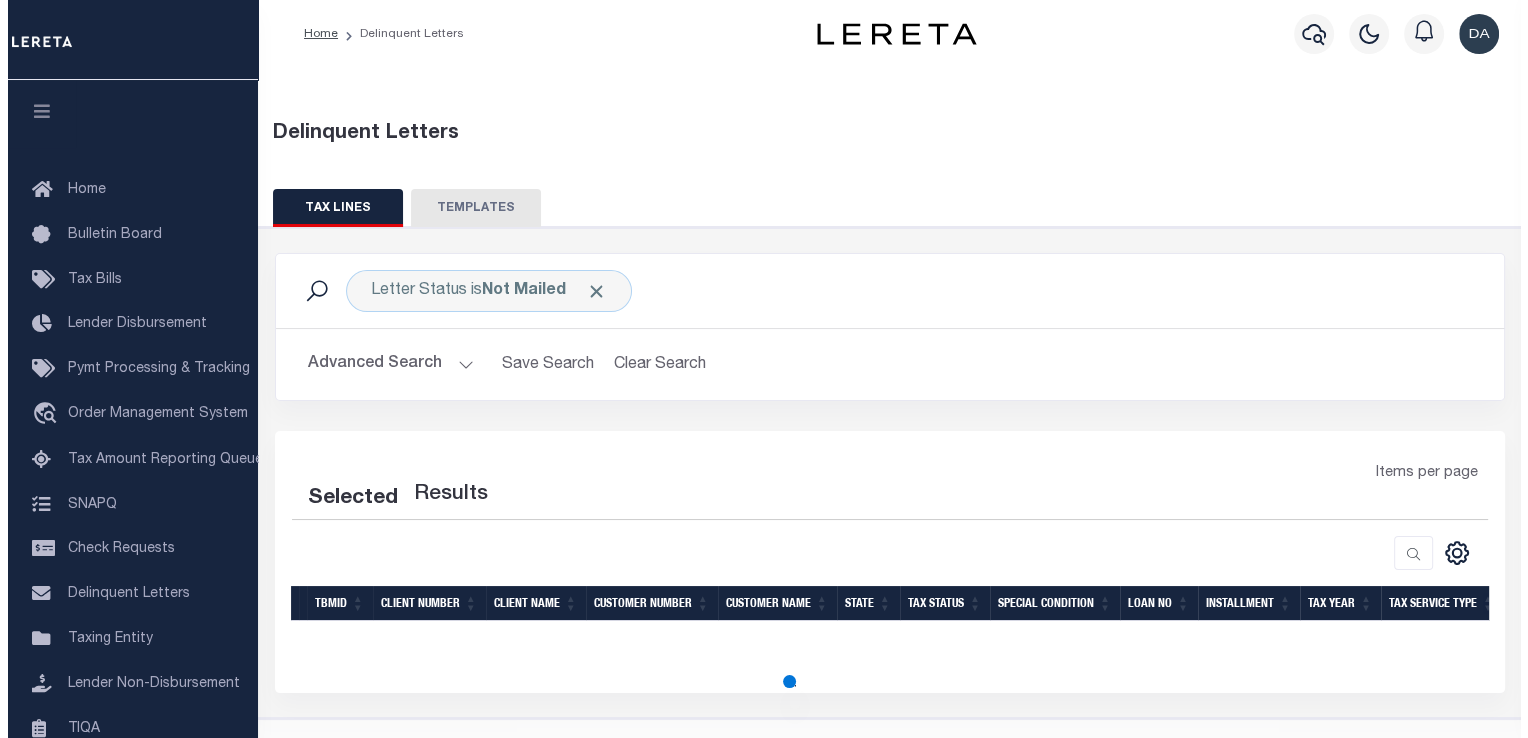 scroll, scrollTop: 44, scrollLeft: 0, axis: vertical 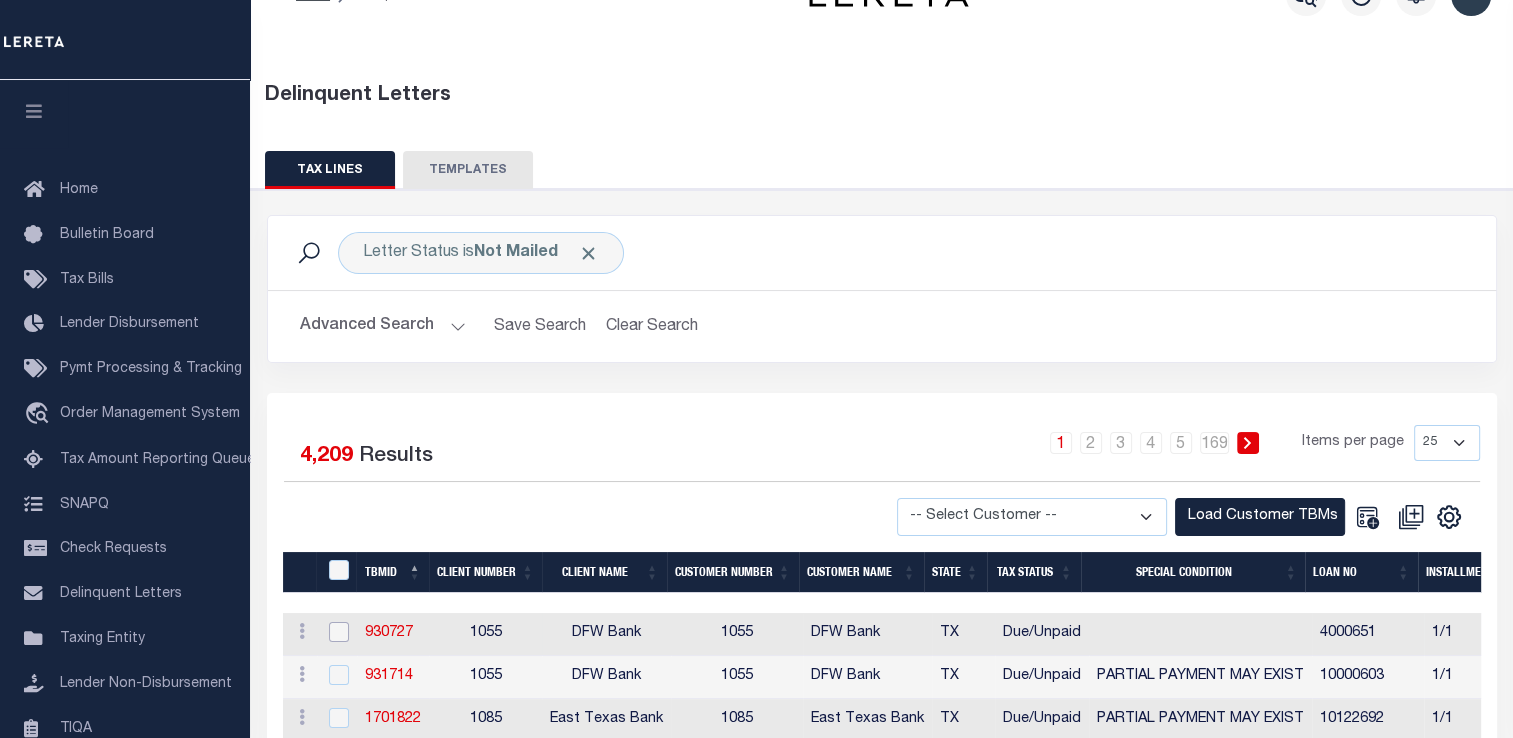 click at bounding box center [339, 632] 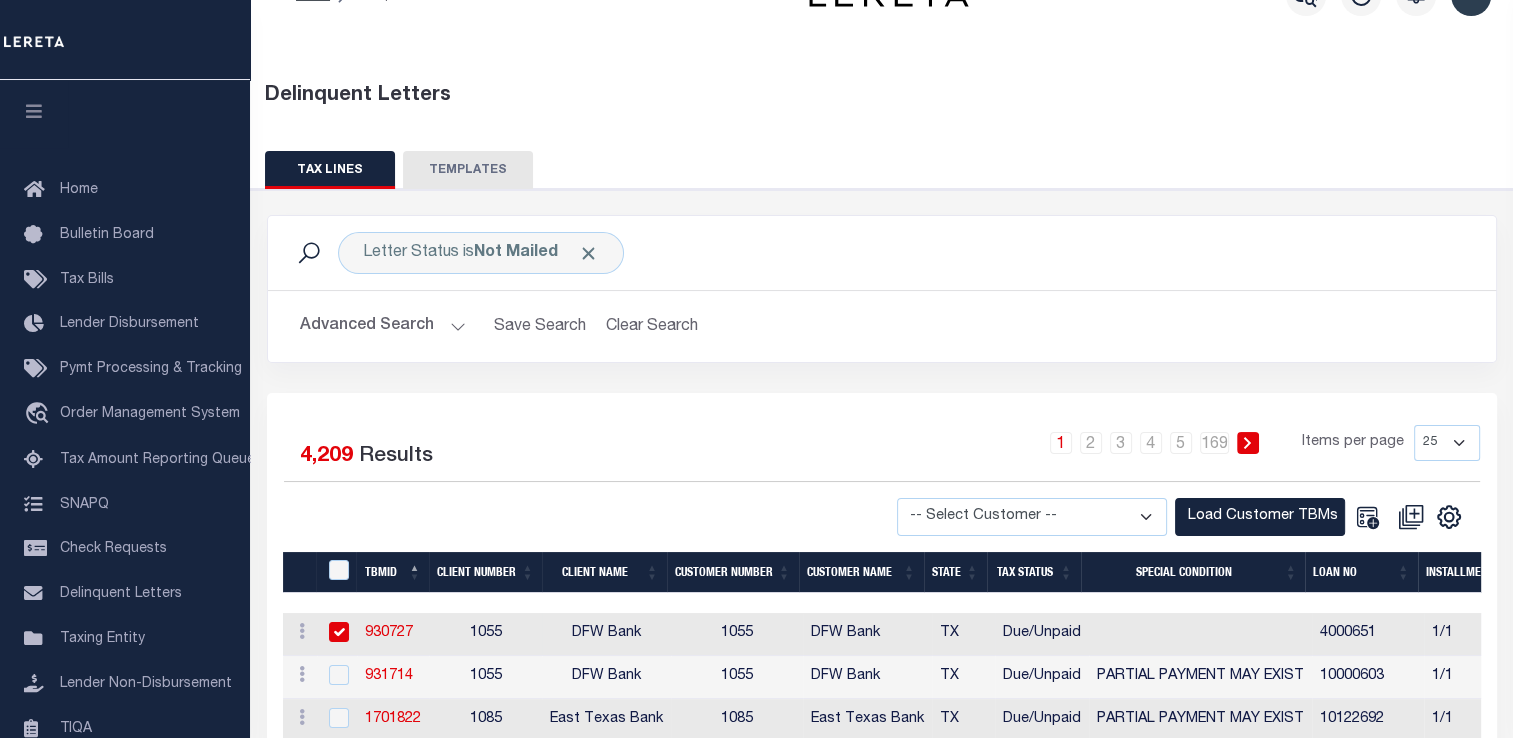 checkbox on "true" 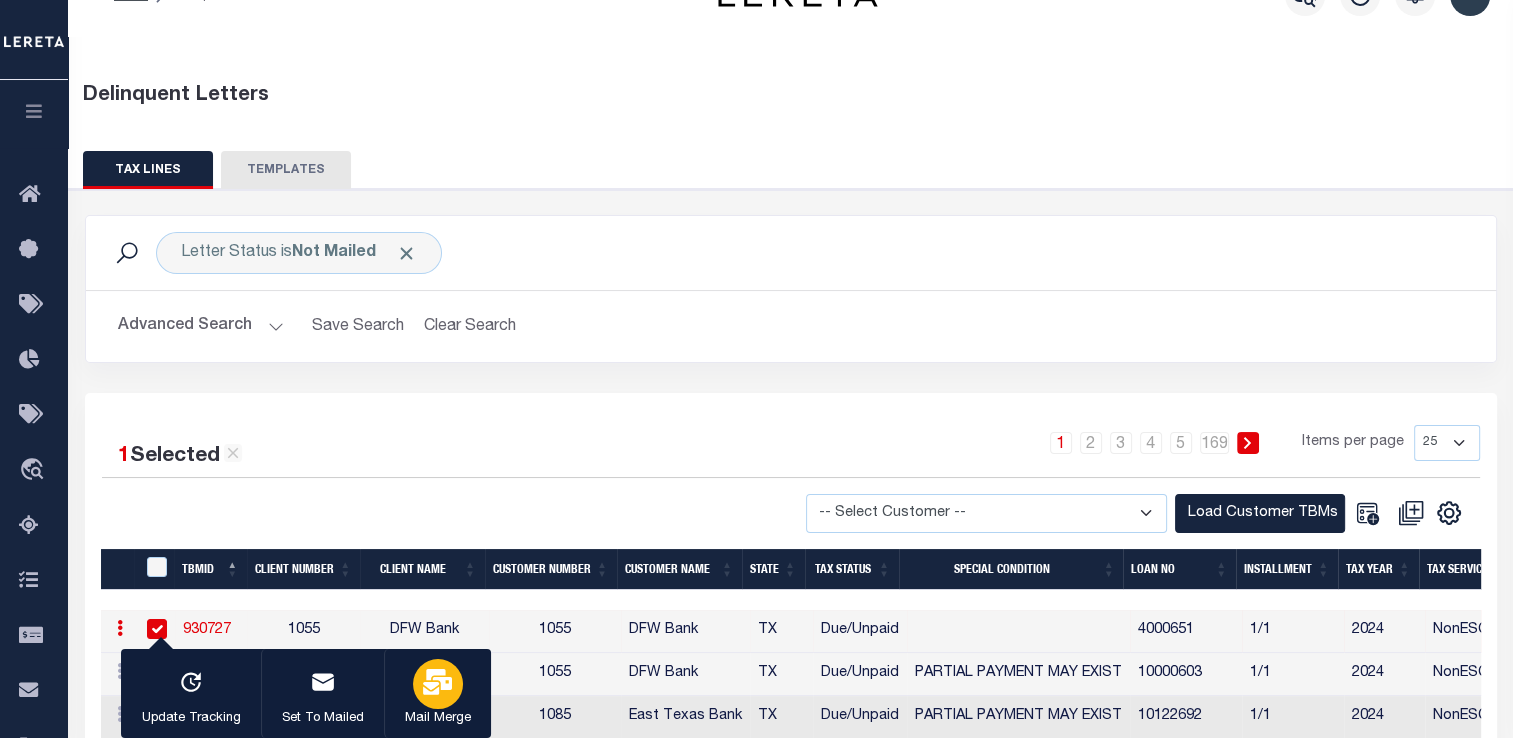 click 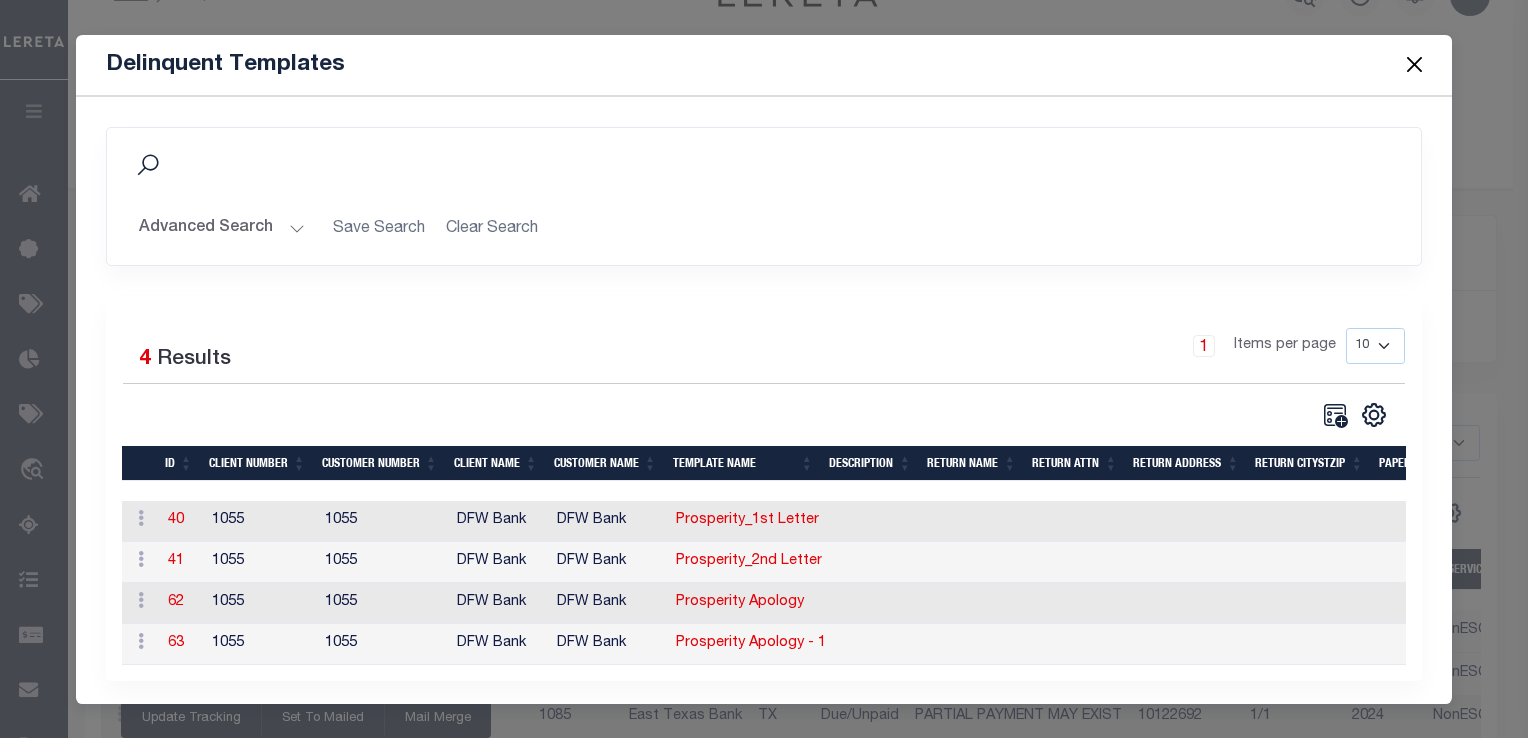 scroll, scrollTop: 19, scrollLeft: 0, axis: vertical 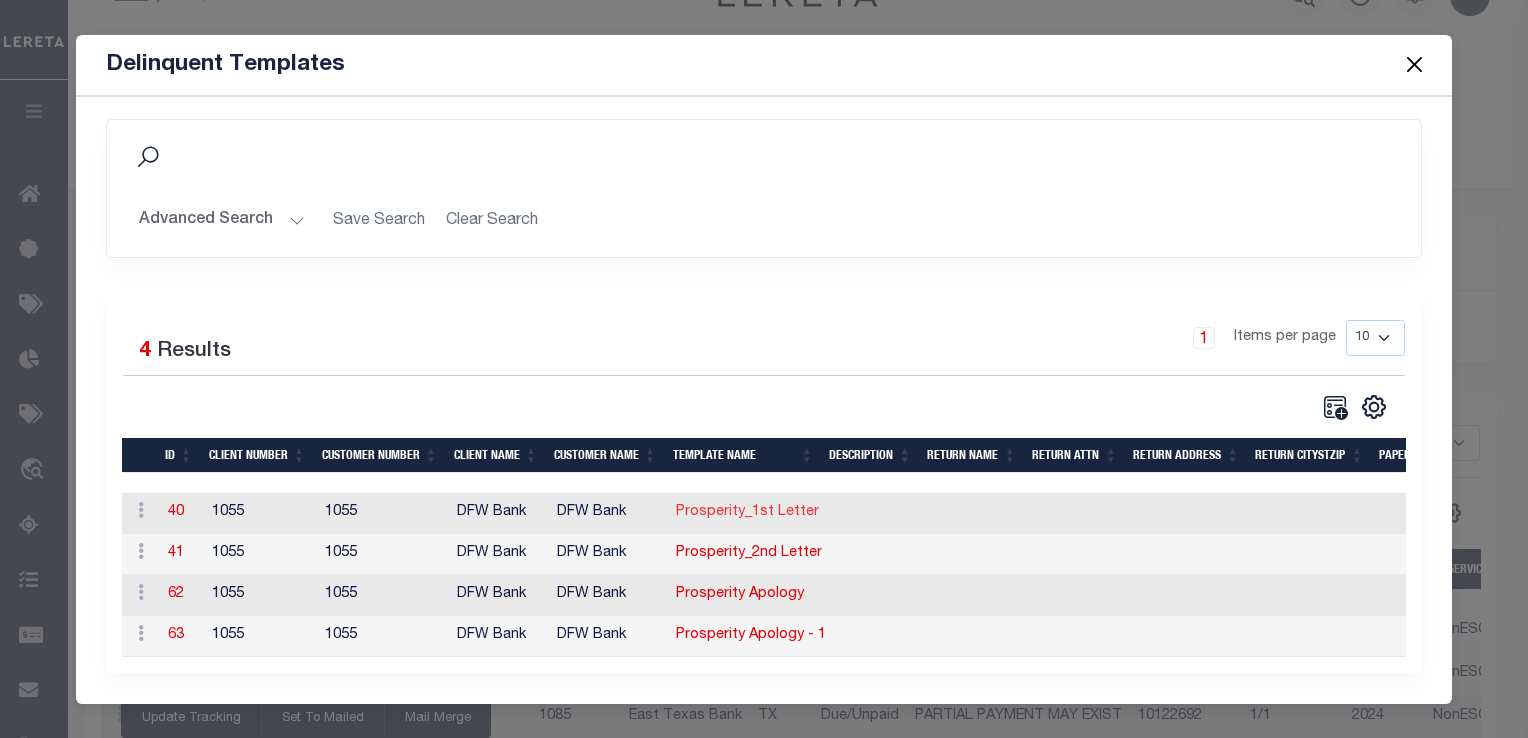 click on "Prosperity_1st Letter" at bounding box center (747, 512) 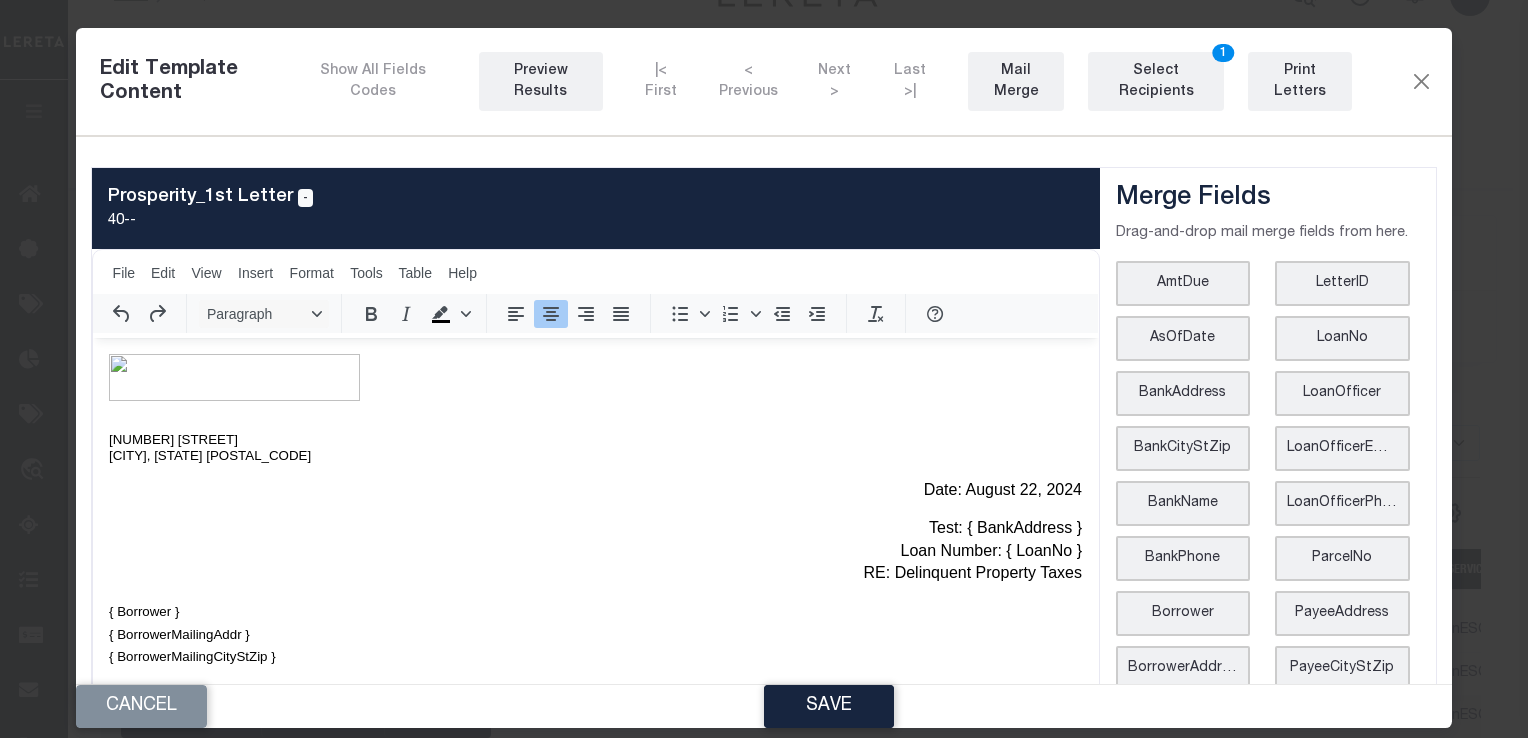 scroll, scrollTop: 0, scrollLeft: 0, axis: both 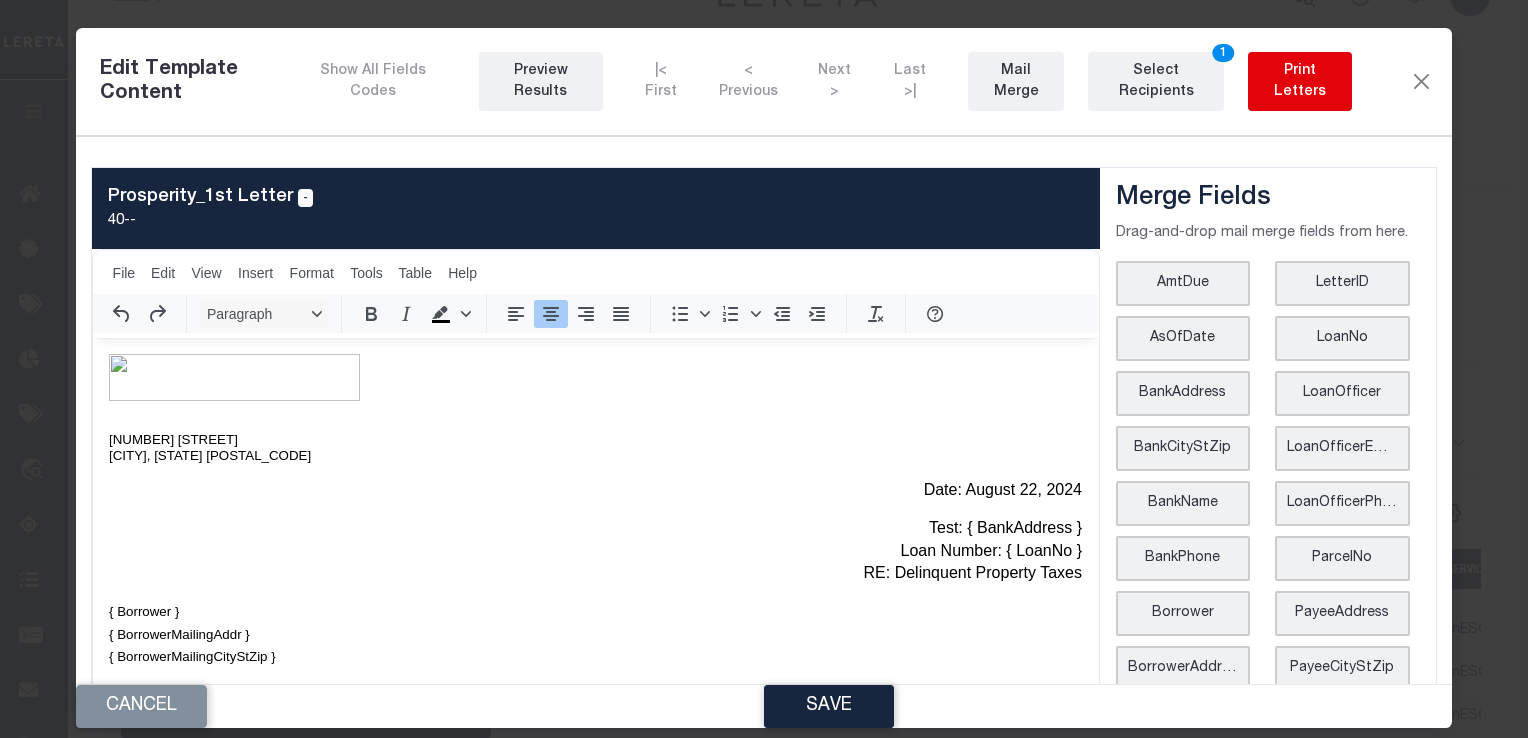 click on "Print Letters" at bounding box center [1300, 82] 